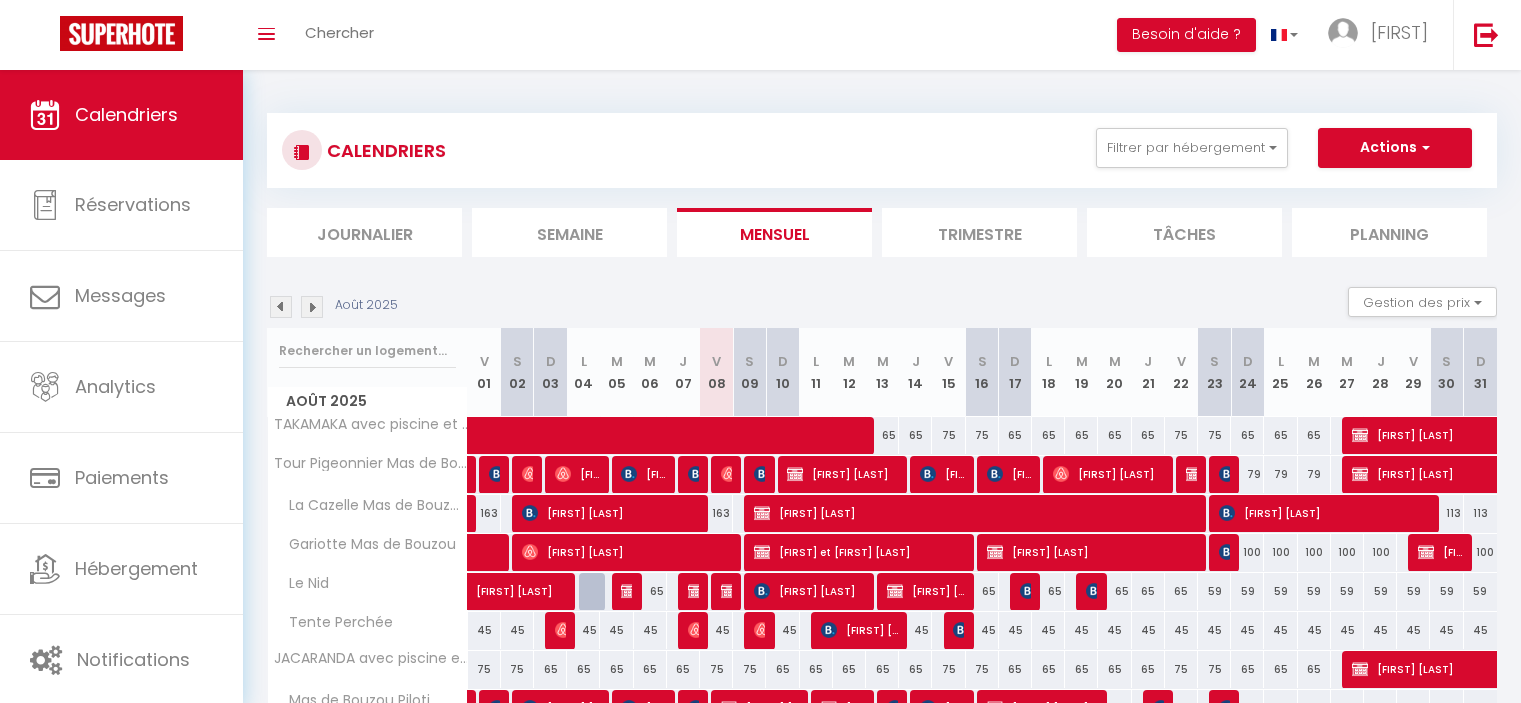 scroll, scrollTop: 0, scrollLeft: 0, axis: both 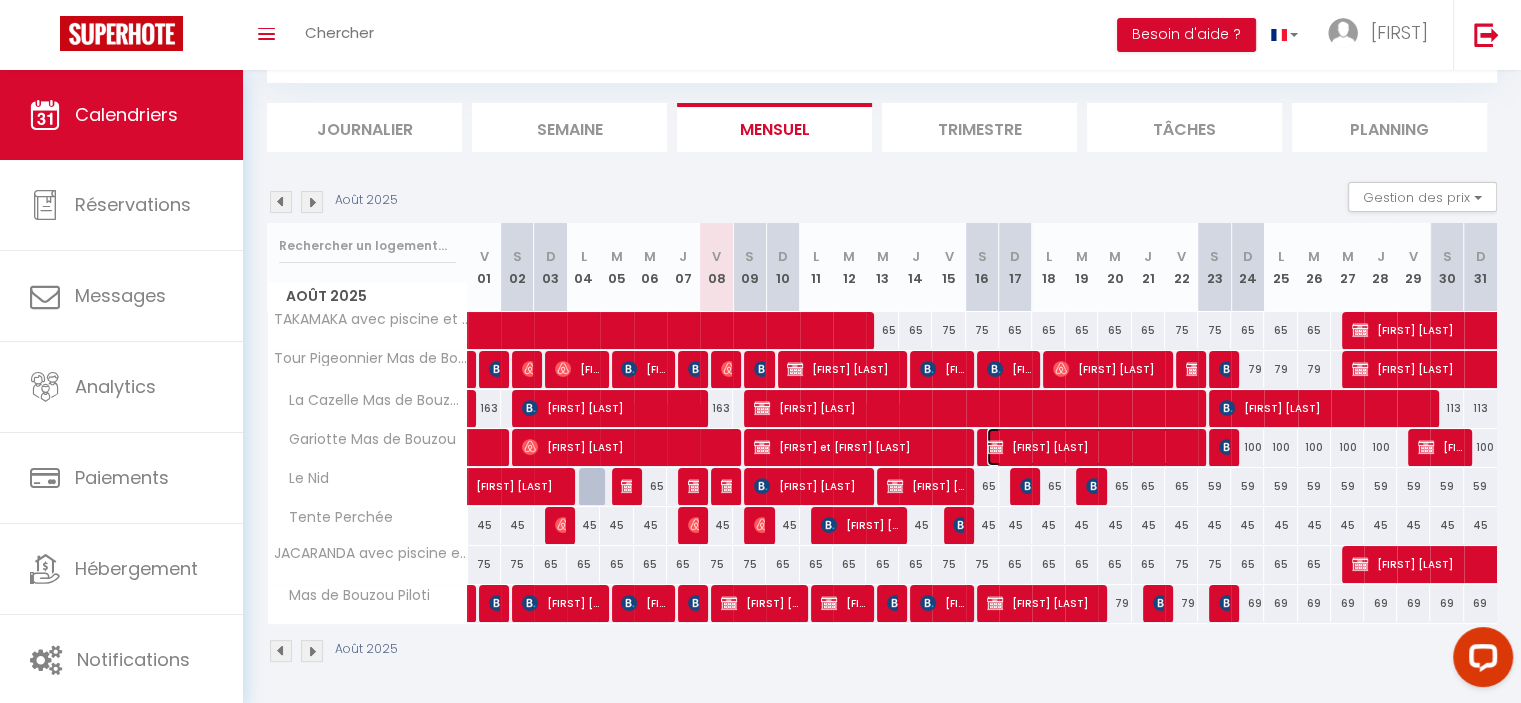 click at bounding box center [995, 447] 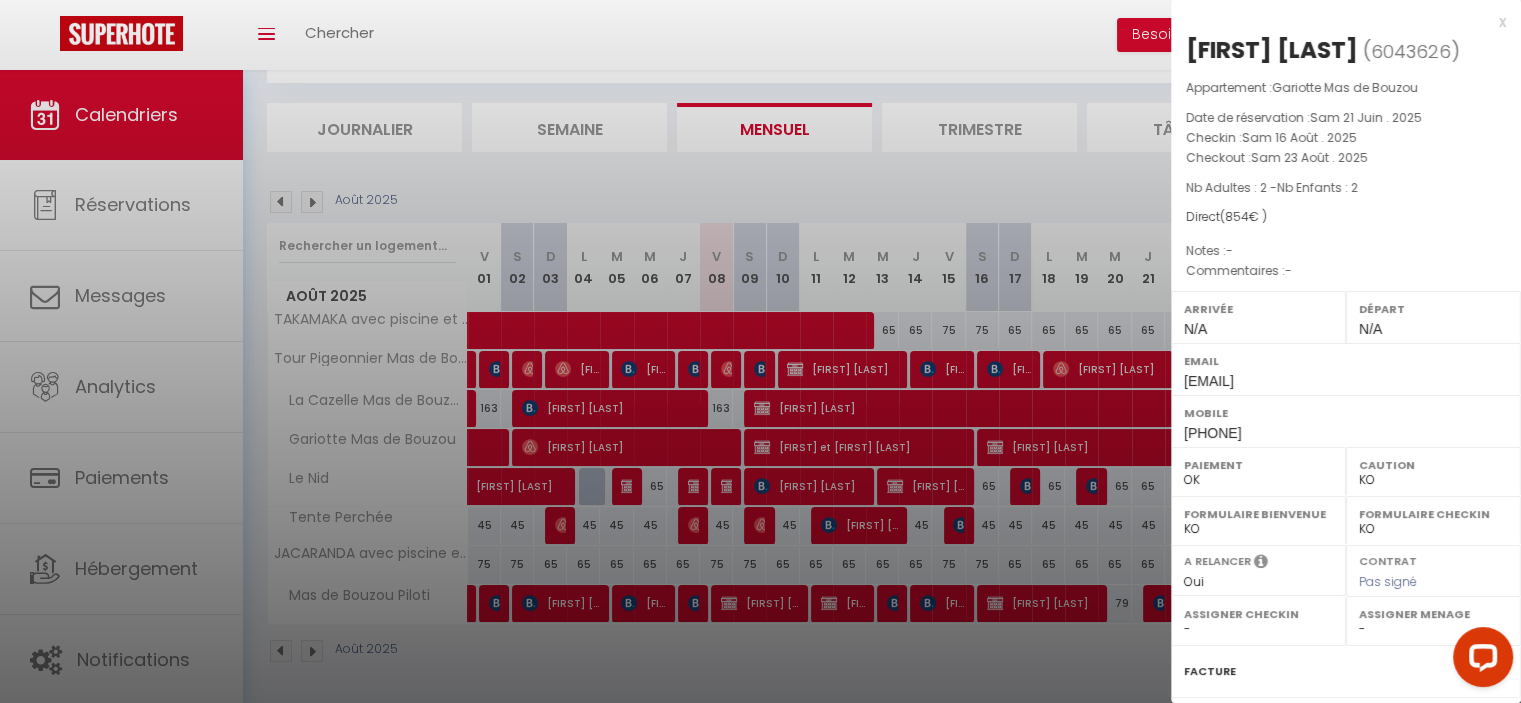 click on "x" at bounding box center [1338, 22] 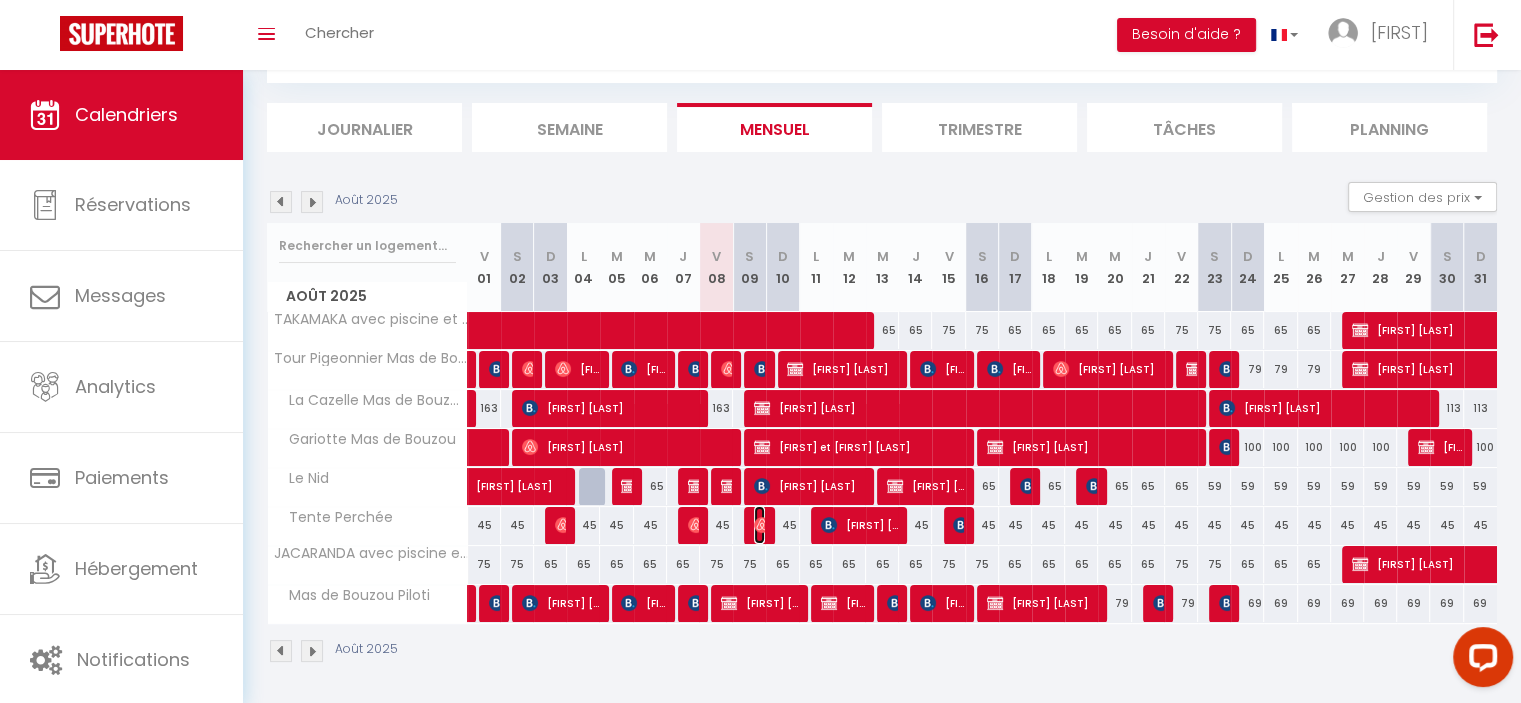 click at bounding box center [762, 525] 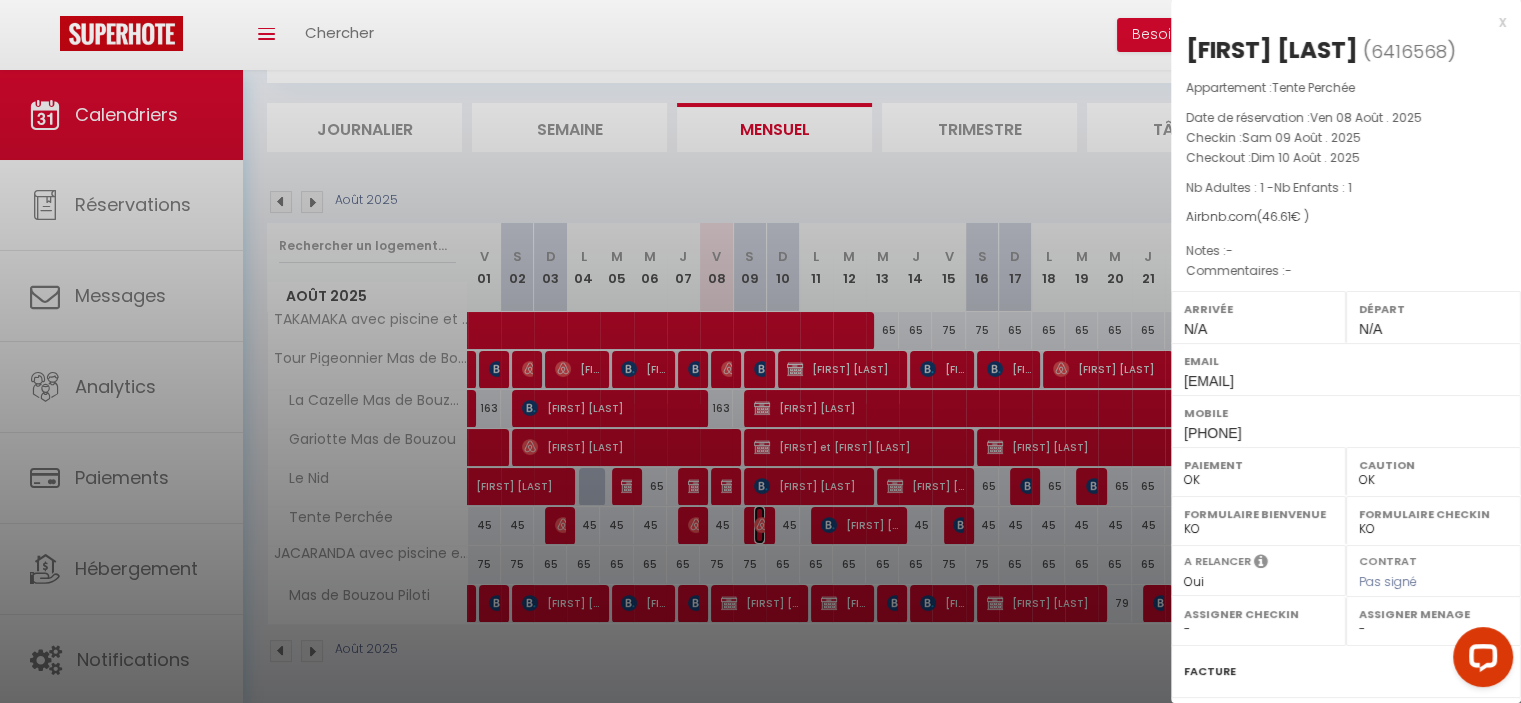 scroll, scrollTop: 225, scrollLeft: 0, axis: vertical 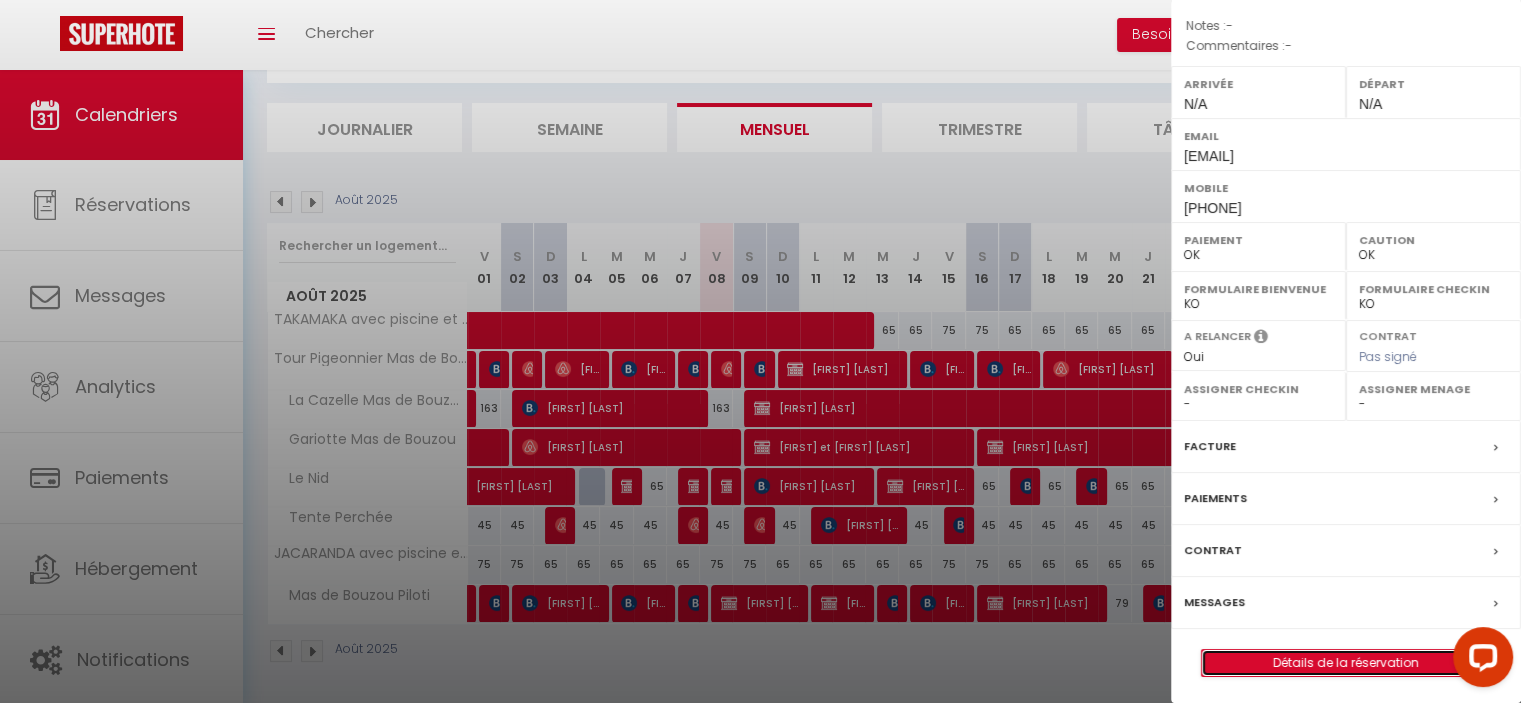 click on "Détails de la réservation" at bounding box center [1346, 663] 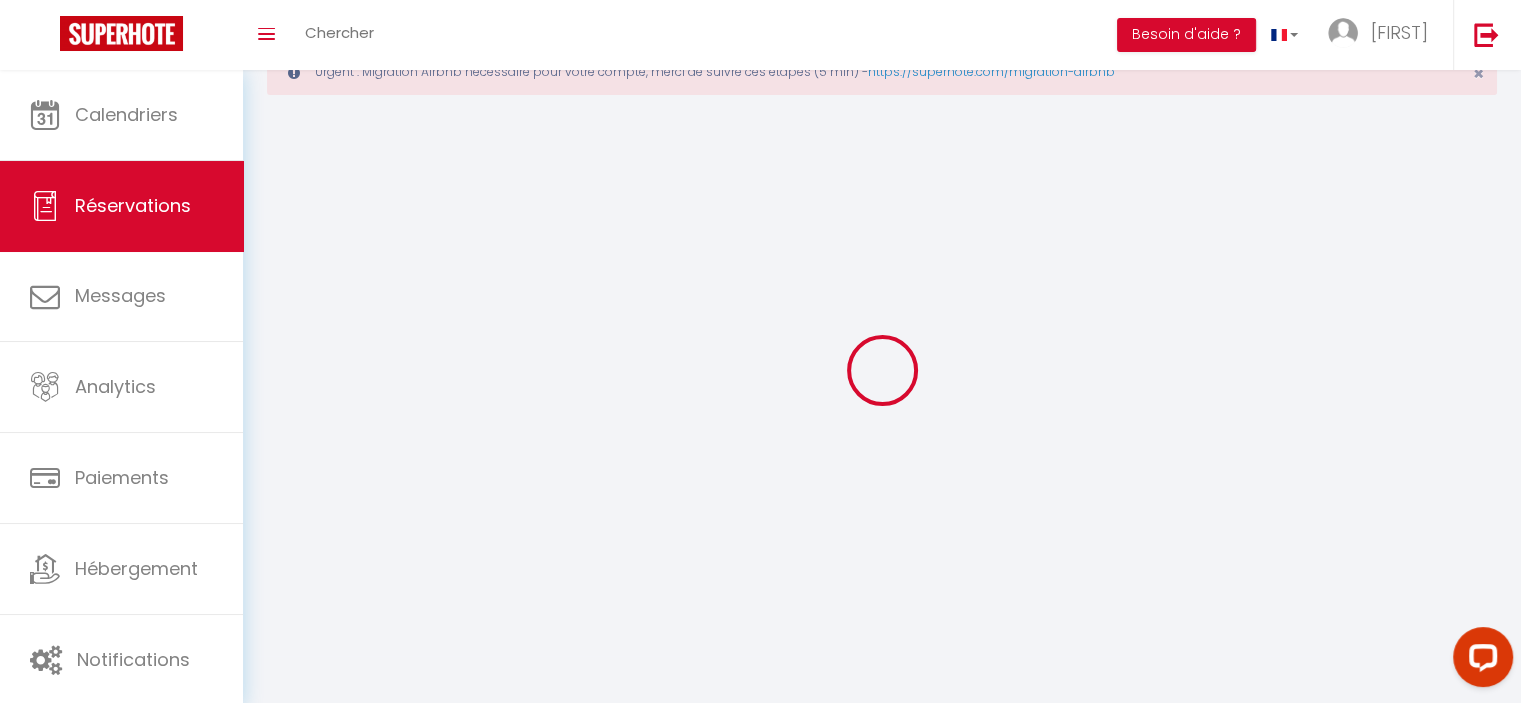 scroll, scrollTop: 0, scrollLeft: 0, axis: both 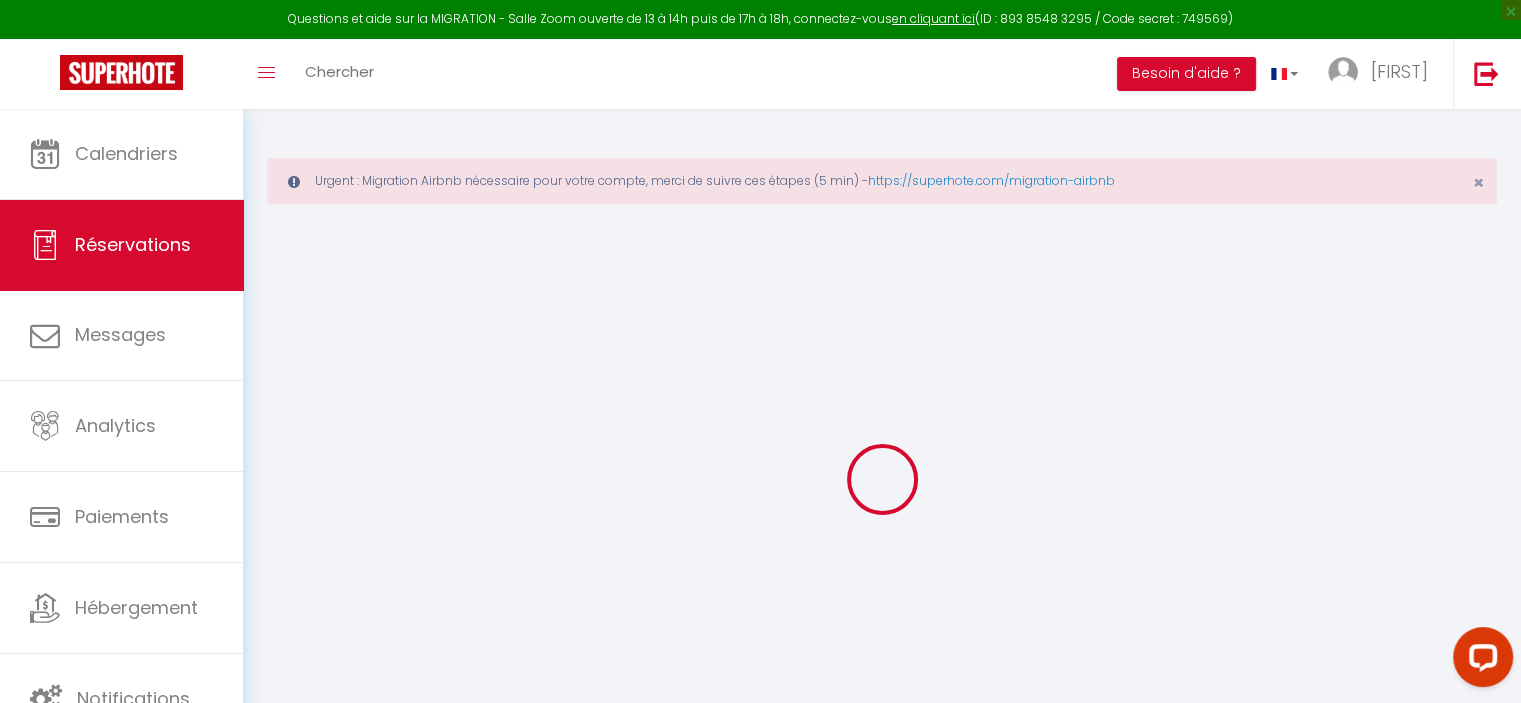 type on "[FIRST]" 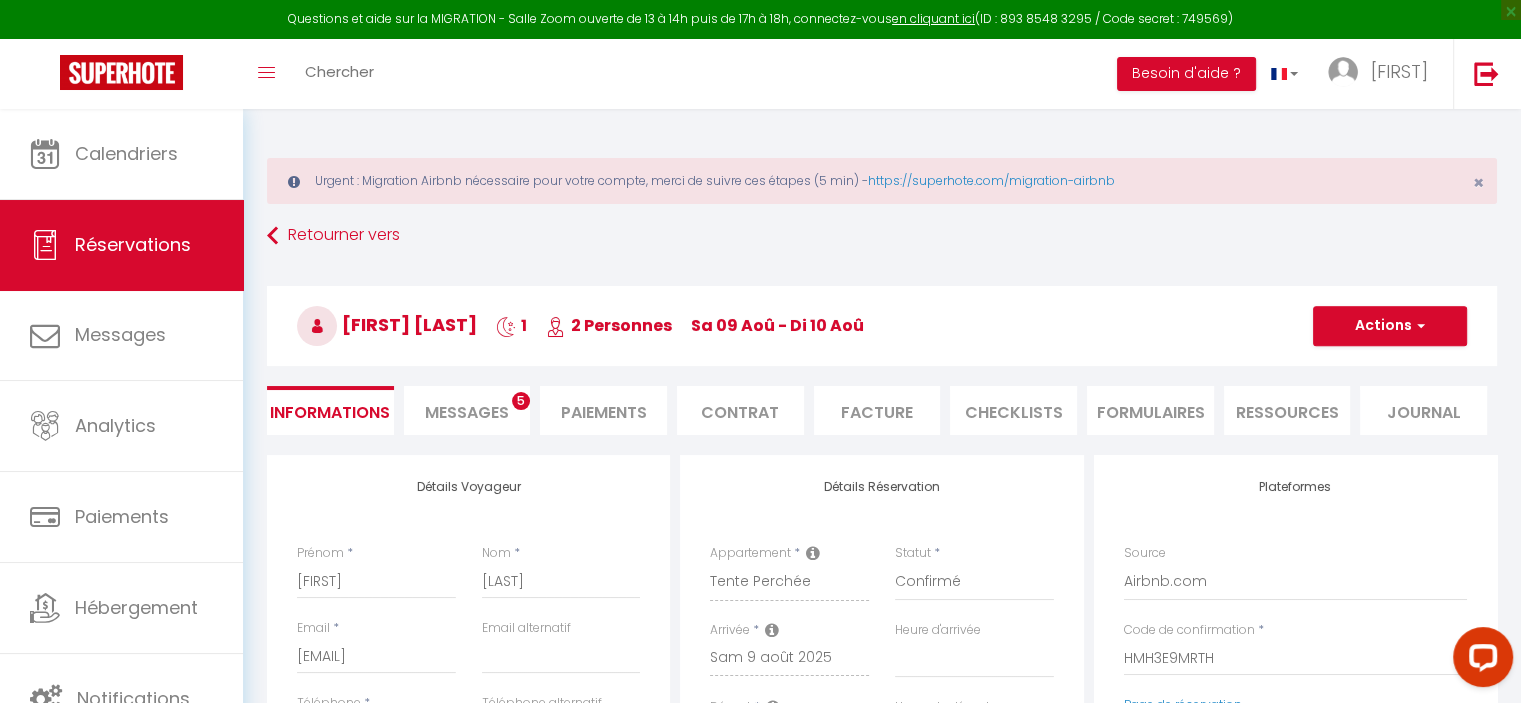 select 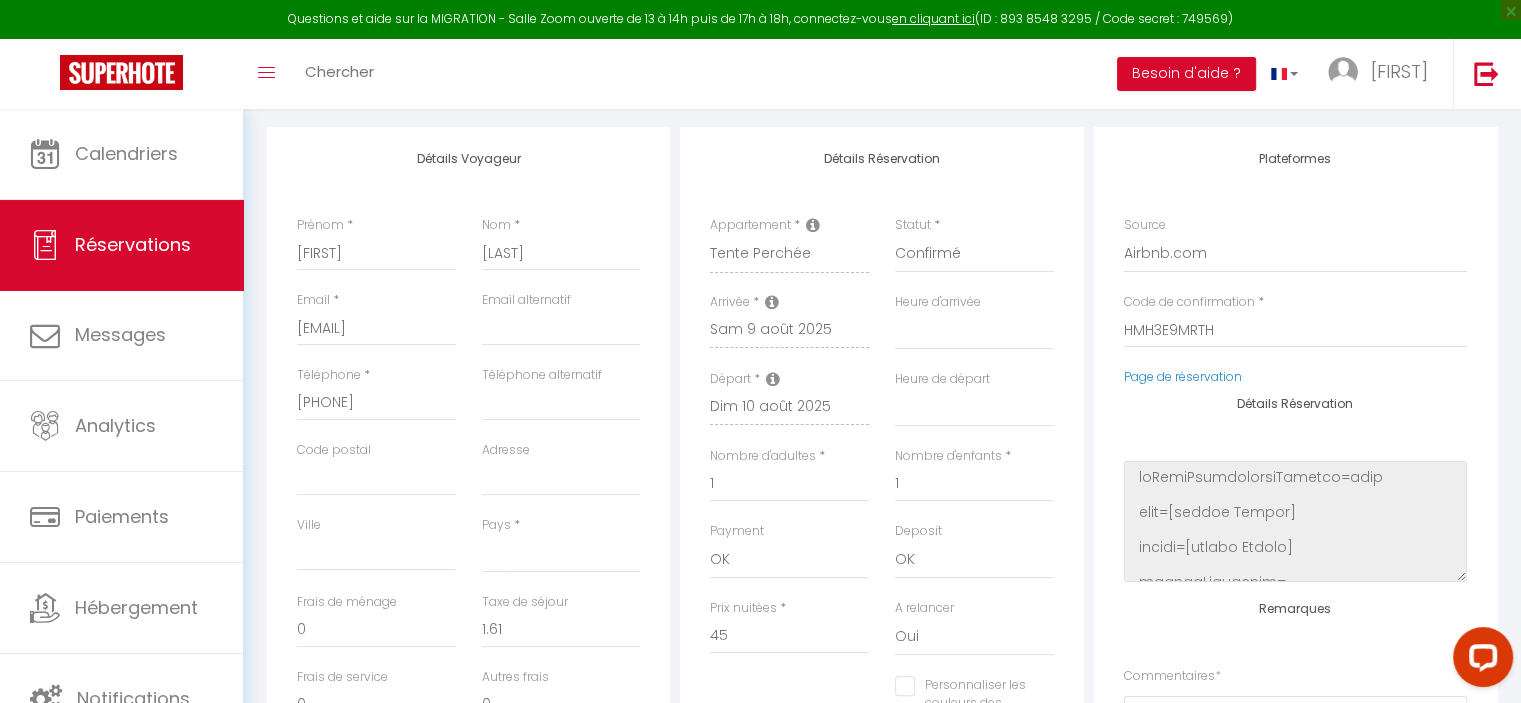 scroll, scrollTop: 407, scrollLeft: 0, axis: vertical 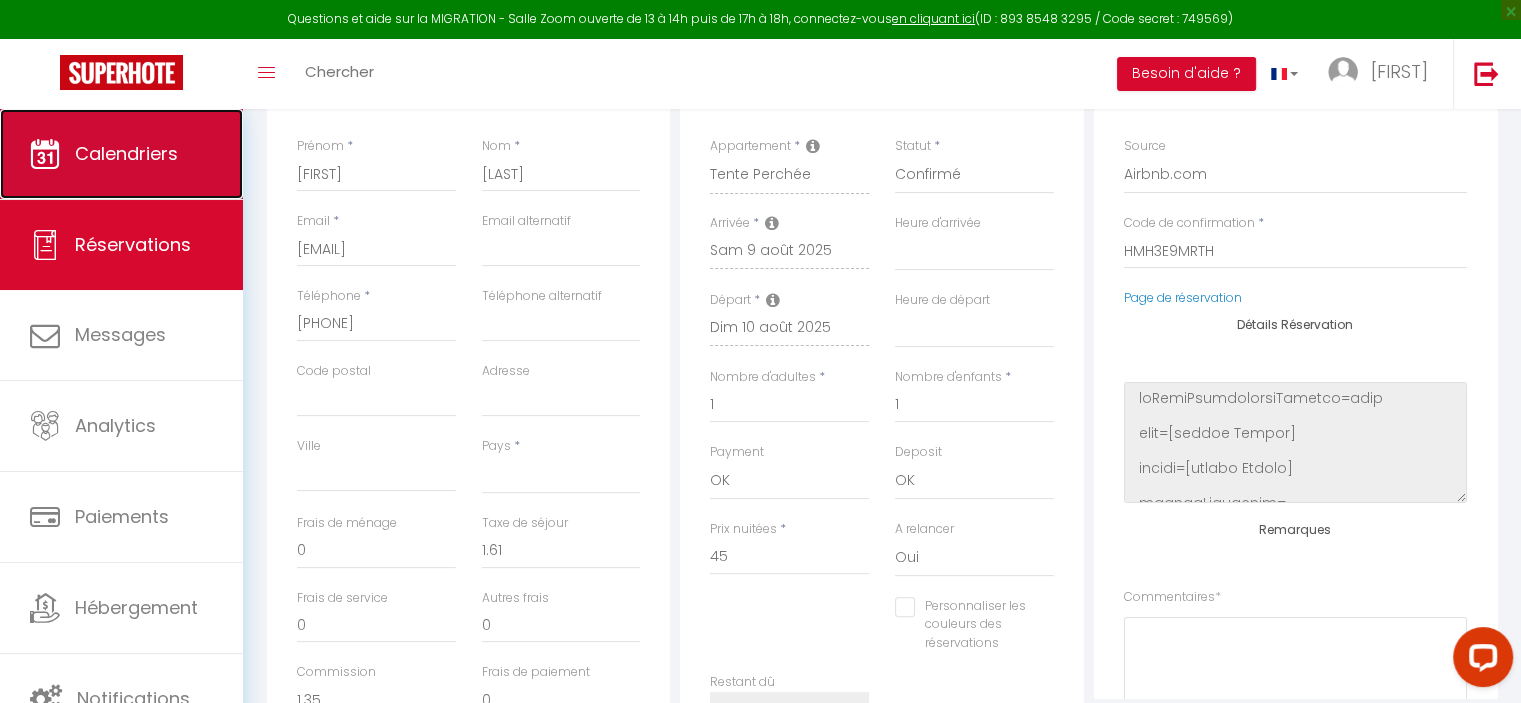 click on "Calendriers" at bounding box center [126, 153] 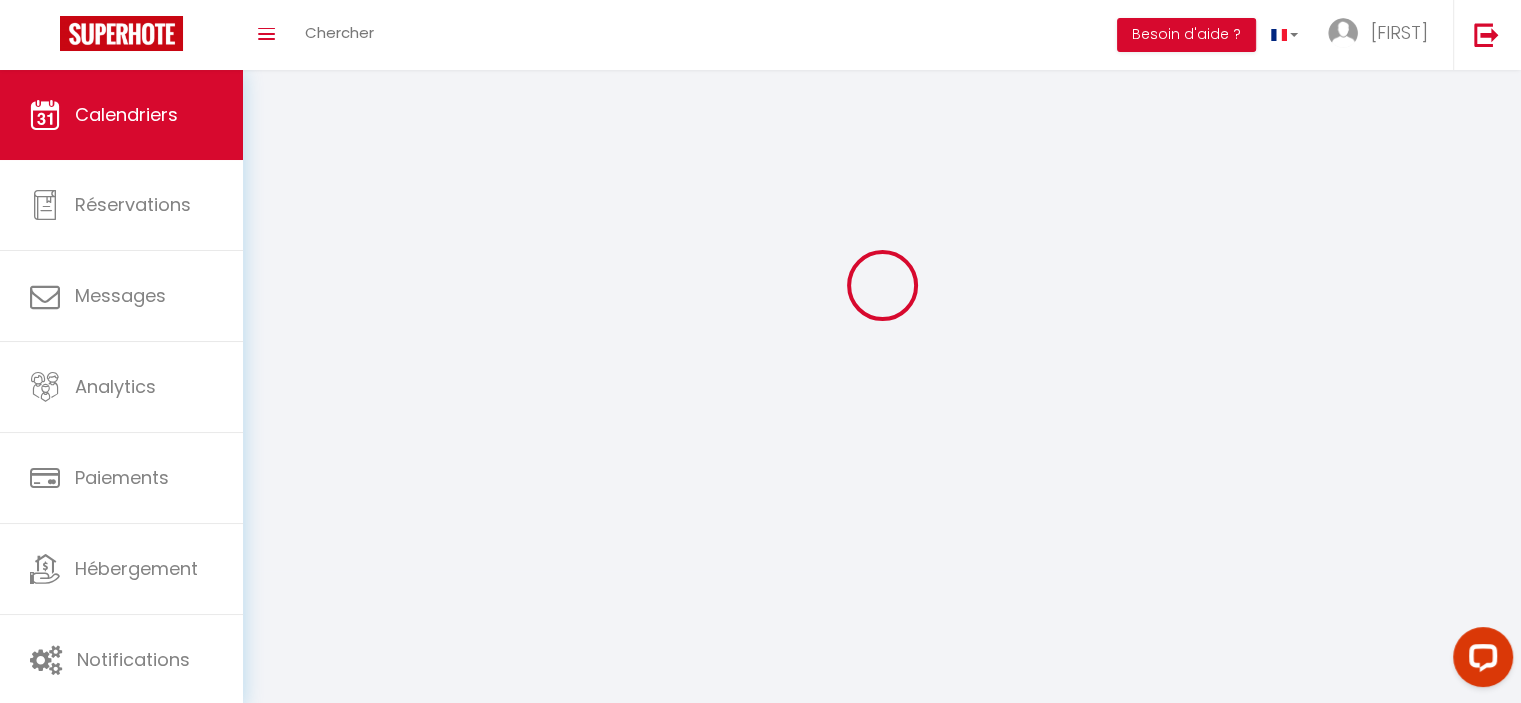 scroll, scrollTop: 0, scrollLeft: 0, axis: both 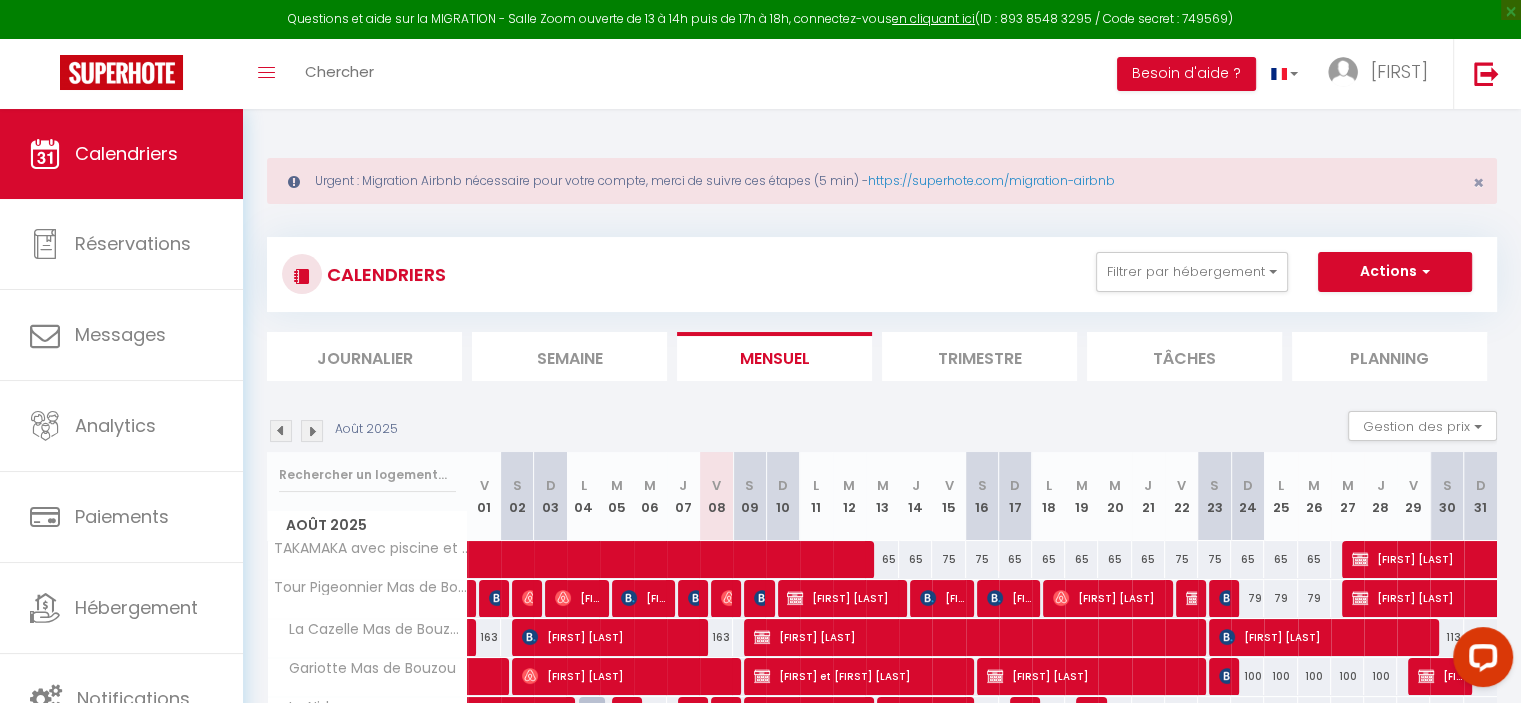 click on "CALENDRIERS
Filtrer par hébergement
Tous       TAKAMAKA avec piscine et proche des plages     JACARANDA avec piscine et proche des plages à pied     Mas de Bouzou Piloti     Le Nid     Tente Perchée     Tour Pigeonnier Mas de Bouzou     La Cazelle Mas de Bouzou     Gariotte Mas de Bouzou    Effacer   Sauvegarder
Actions
Nouvelle réservation   Exporter les réservations   Importer les réservations" at bounding box center [882, 274] 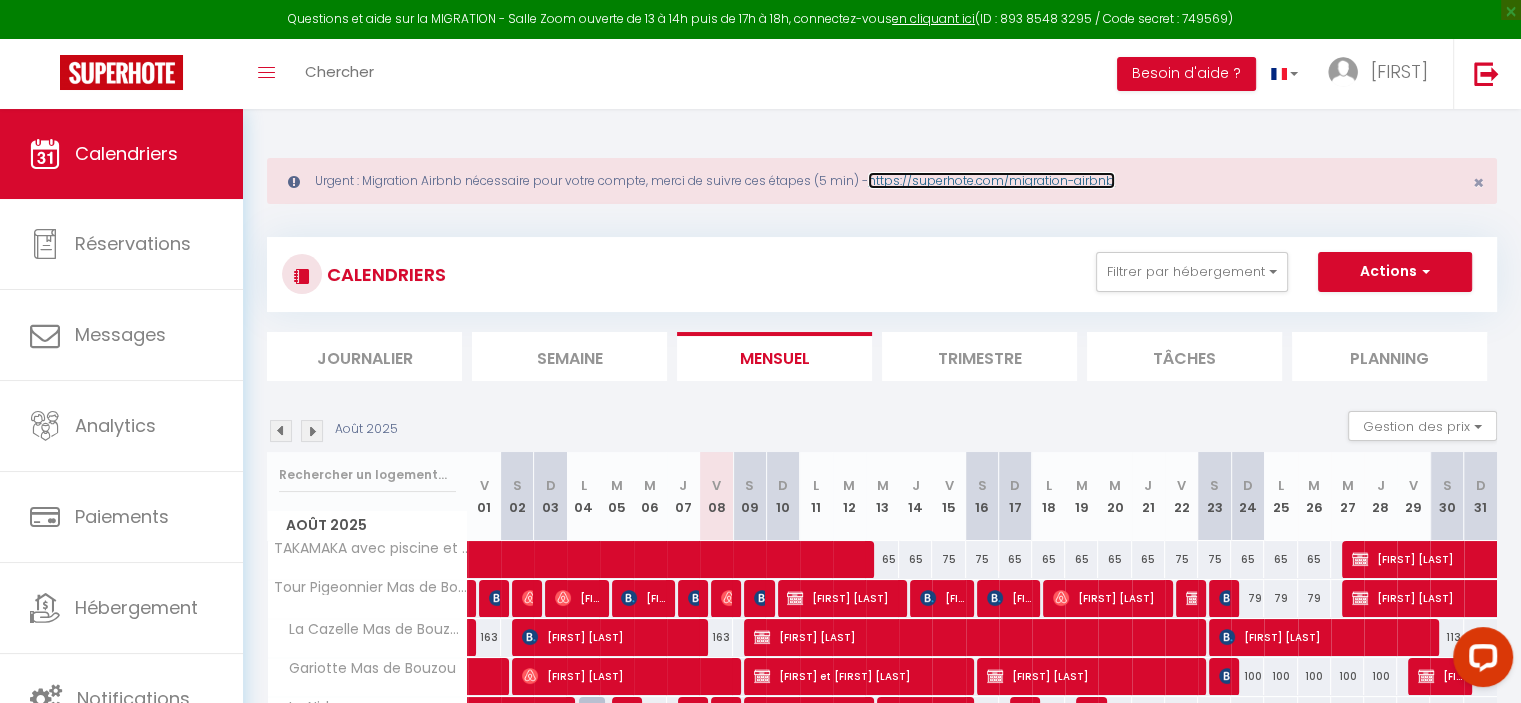 click on "https://superhote.com/migration-airbnb" at bounding box center [991, 180] 